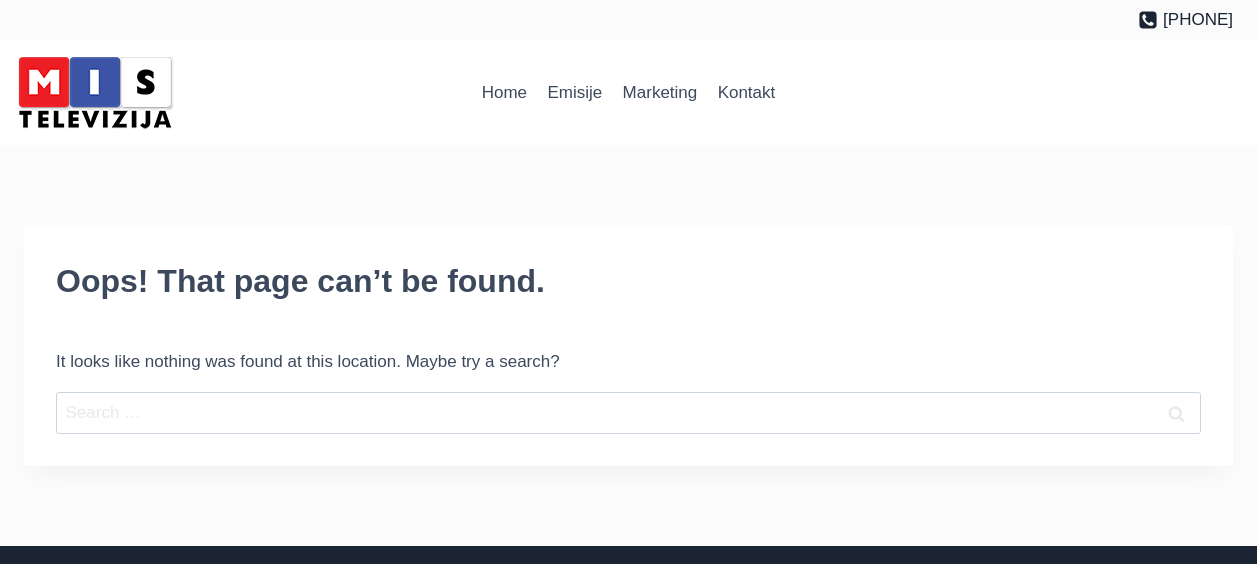 scroll, scrollTop: 0, scrollLeft: 0, axis: both 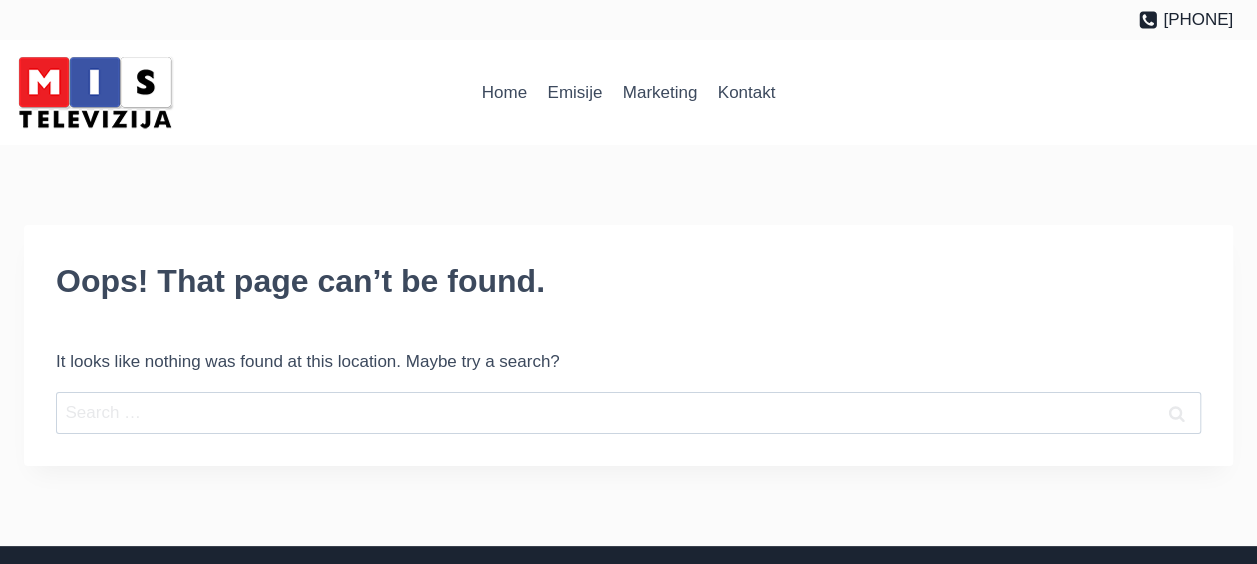 click at bounding box center (95, 92) 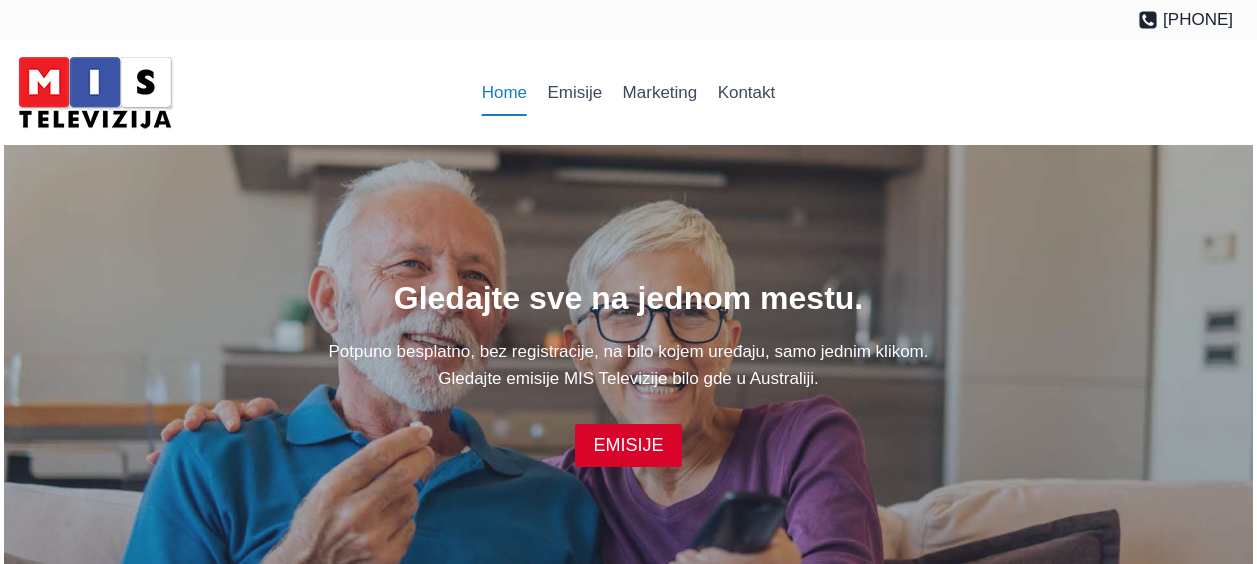 scroll, scrollTop: 0, scrollLeft: 0, axis: both 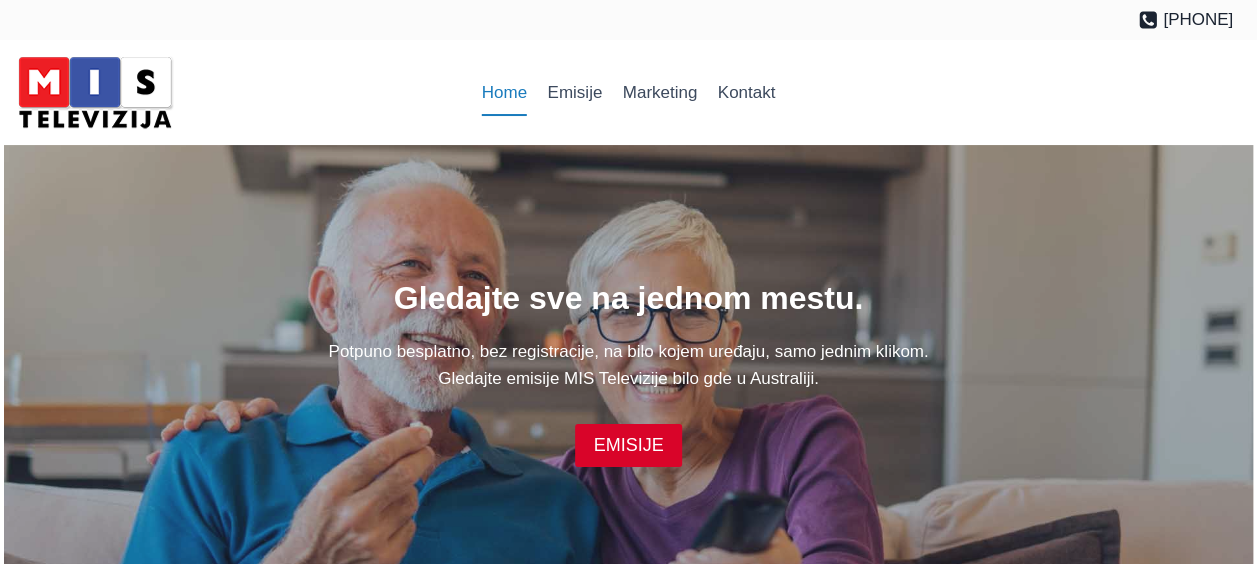 click on "Home" at bounding box center [505, 93] 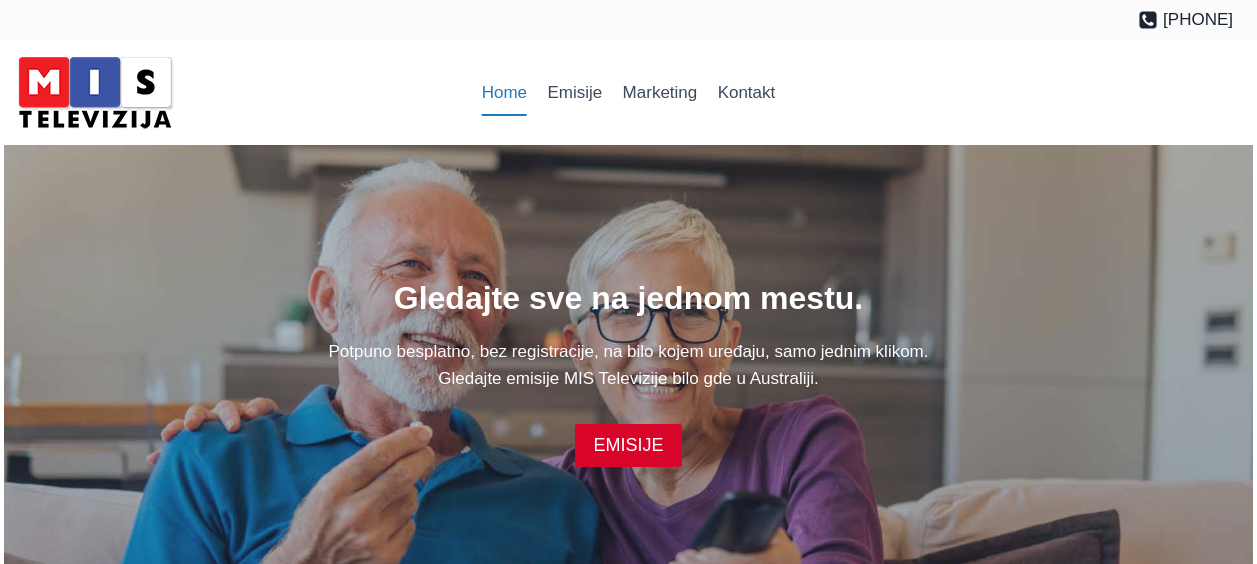 scroll, scrollTop: 0, scrollLeft: 0, axis: both 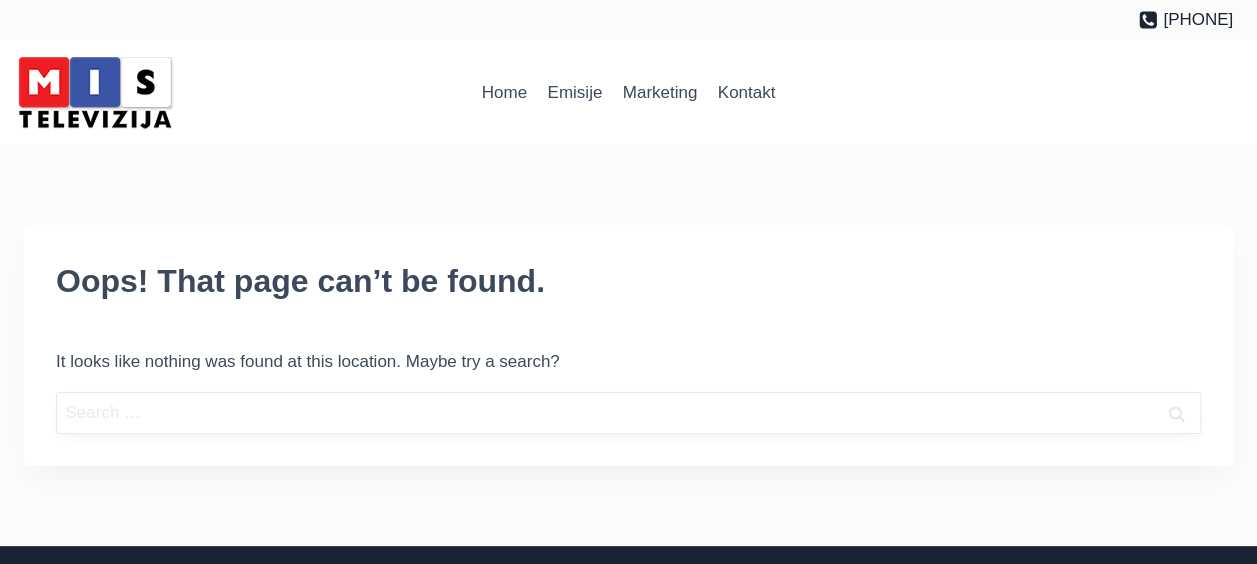 click on "Search for:" at bounding box center (628, 413) 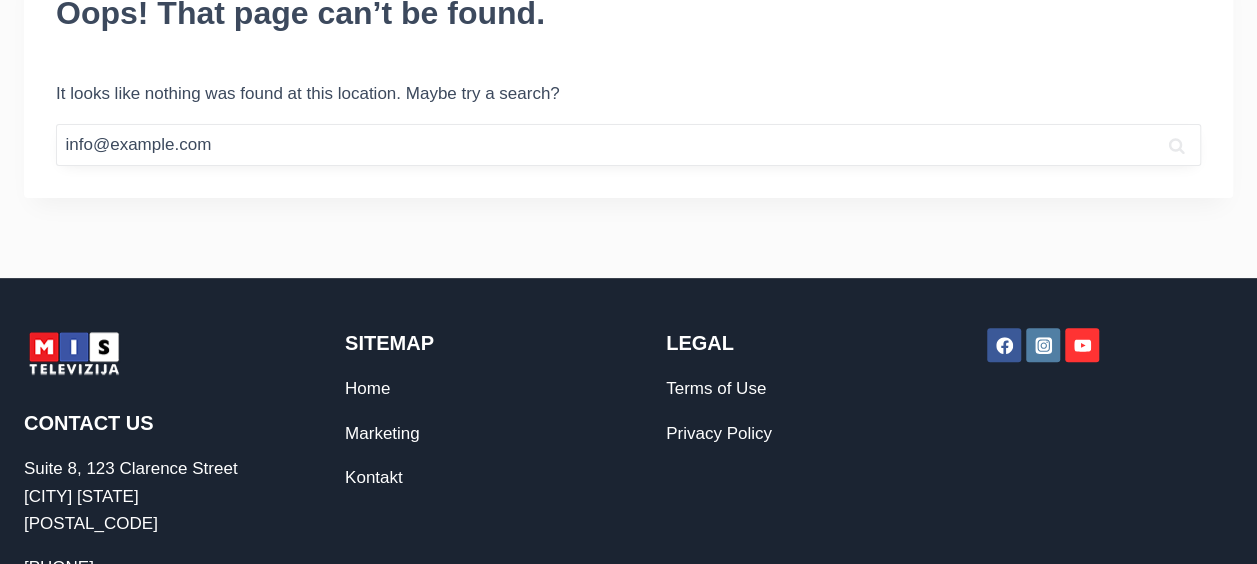 scroll, scrollTop: 300, scrollLeft: 0, axis: vertical 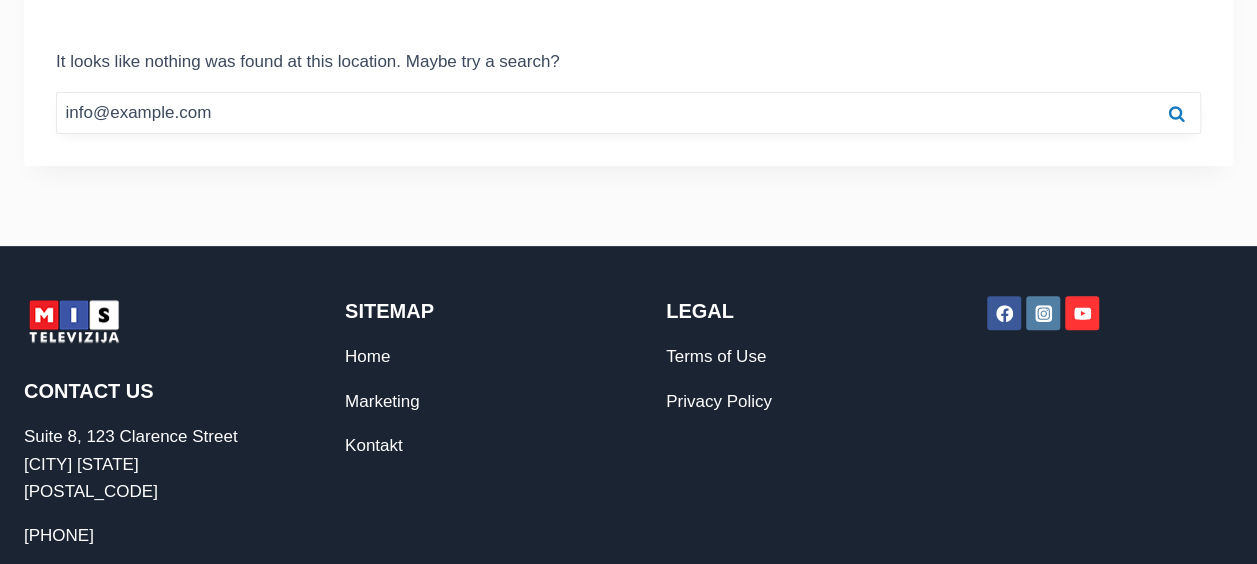 type on "[DOMAIN]" 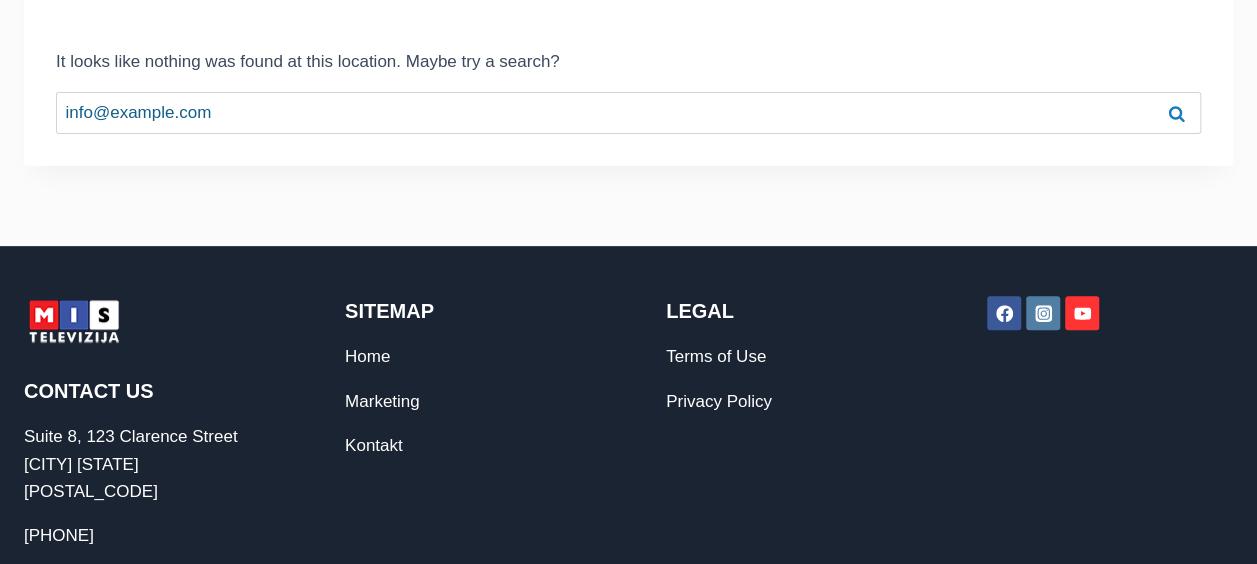 click on "Search" at bounding box center (1176, 113) 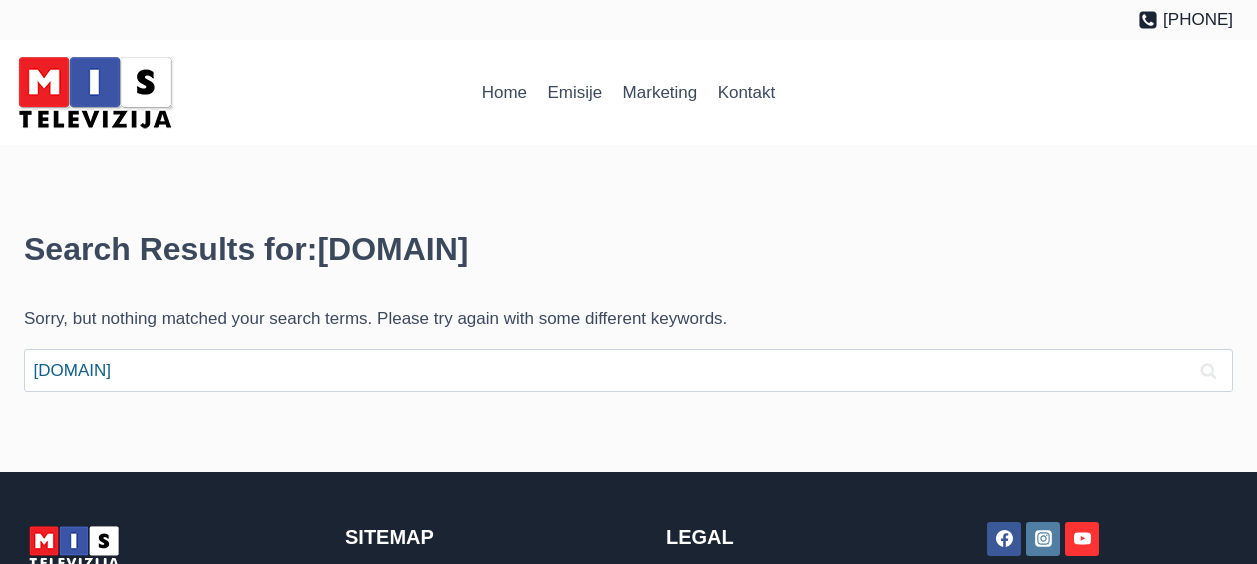 scroll, scrollTop: 0, scrollLeft: 0, axis: both 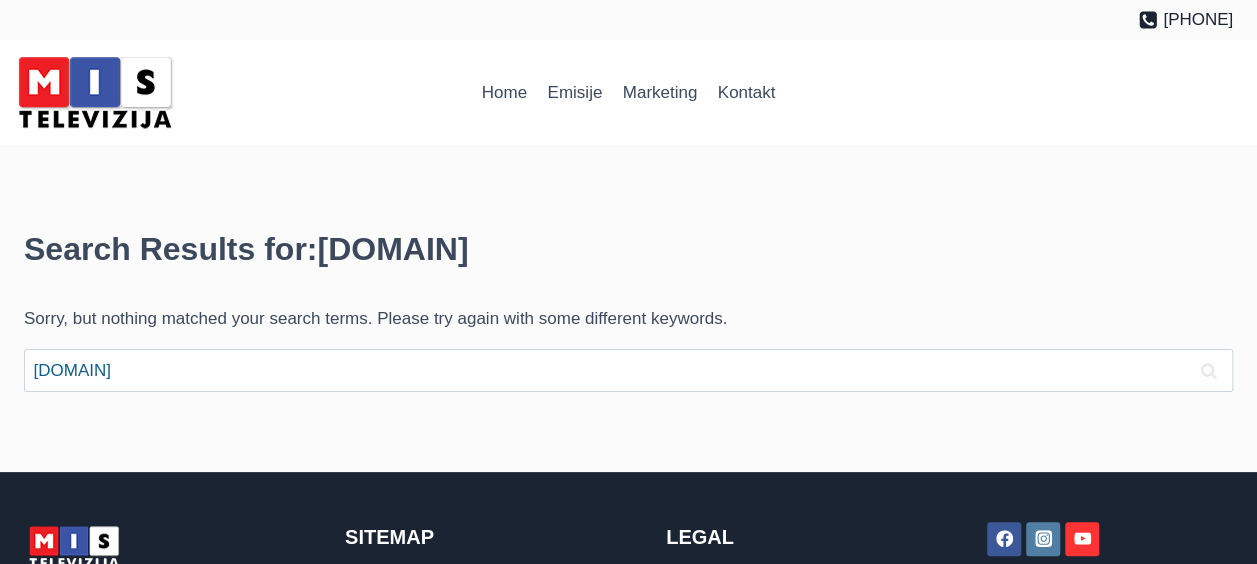 click at bounding box center (95, 92) 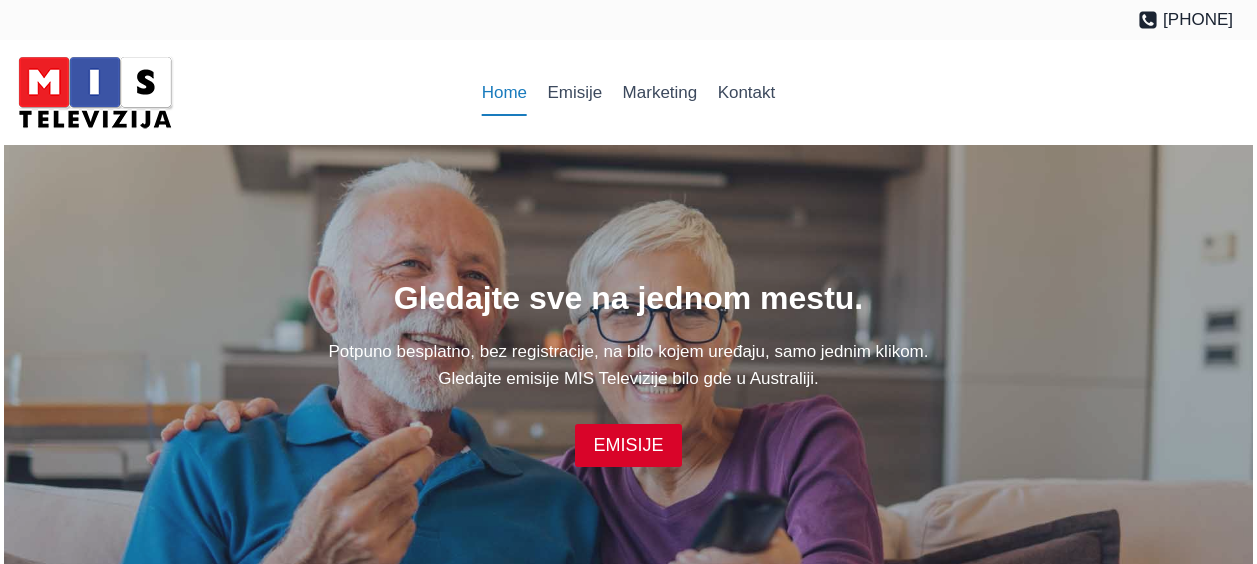 scroll, scrollTop: 0, scrollLeft: 0, axis: both 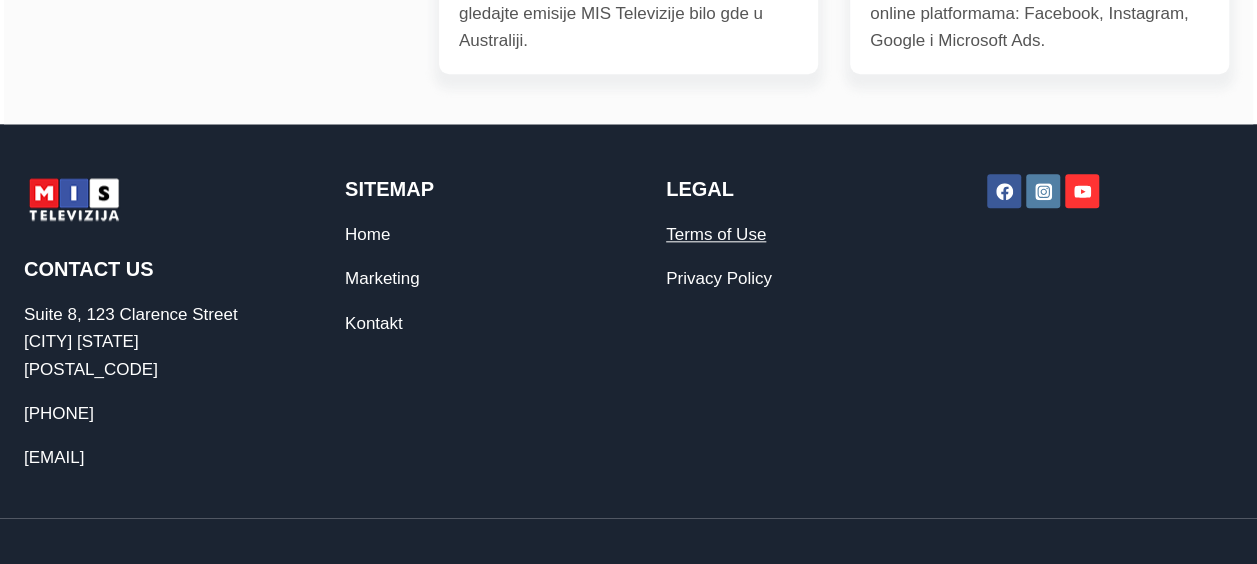 click on "Terms of Use" at bounding box center (716, 234) 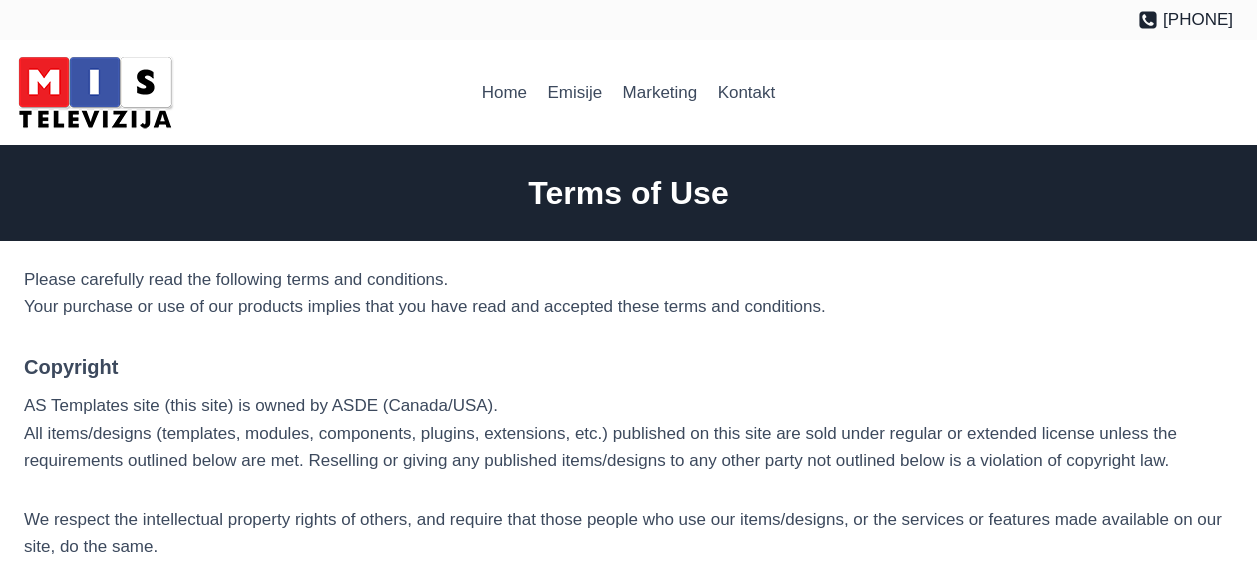 scroll, scrollTop: 0, scrollLeft: 0, axis: both 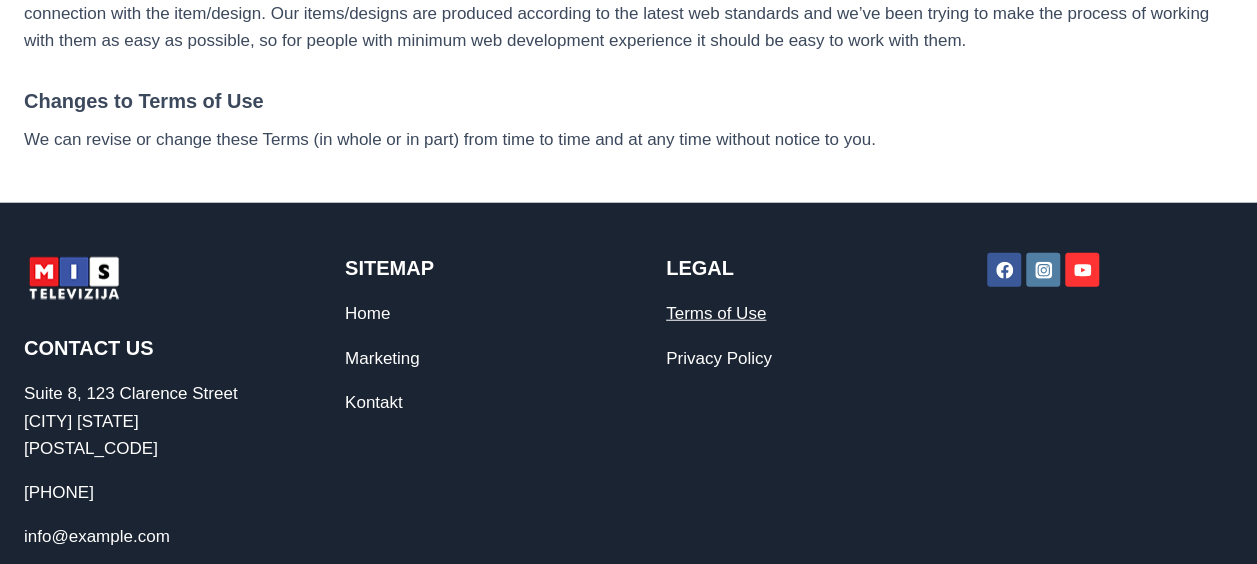 click on "Terms of Use" at bounding box center [716, 313] 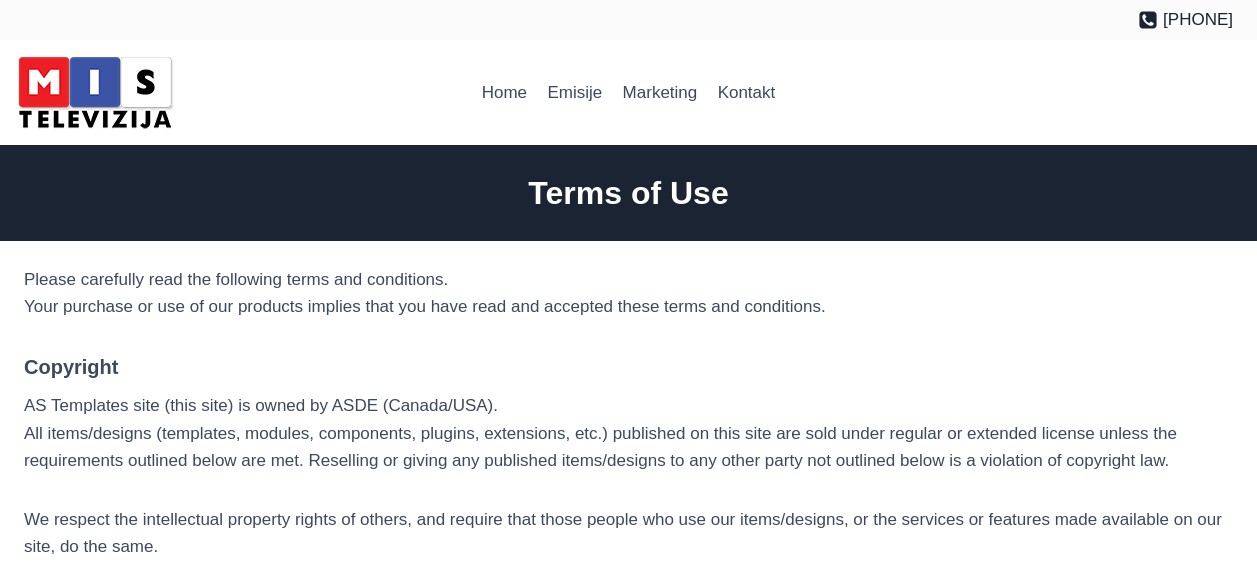 scroll, scrollTop: 0, scrollLeft: 0, axis: both 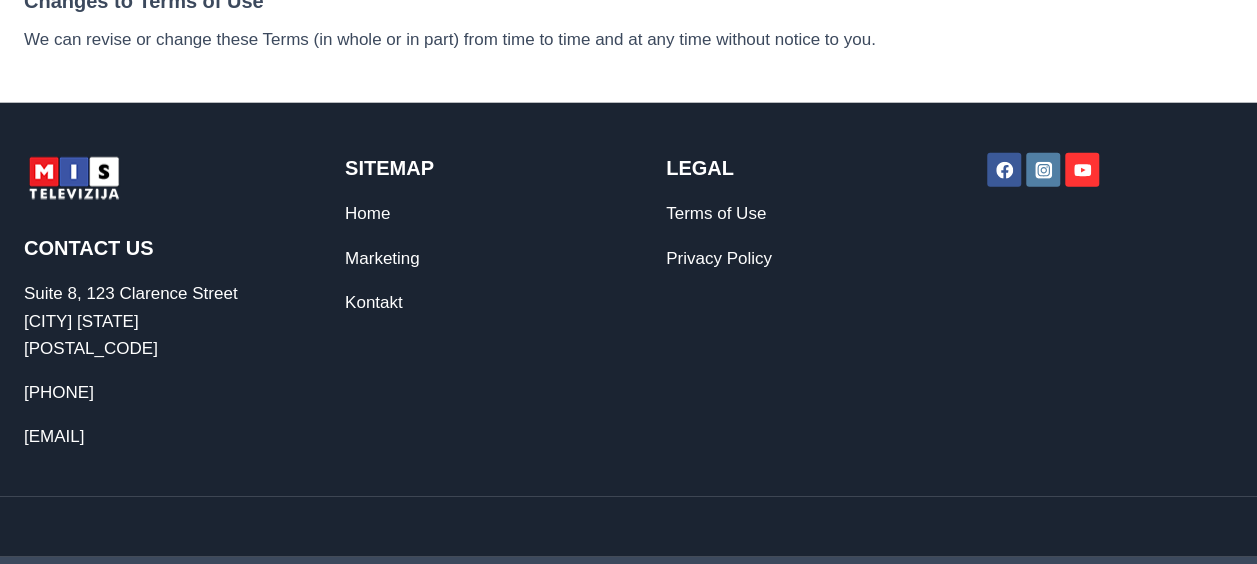 click 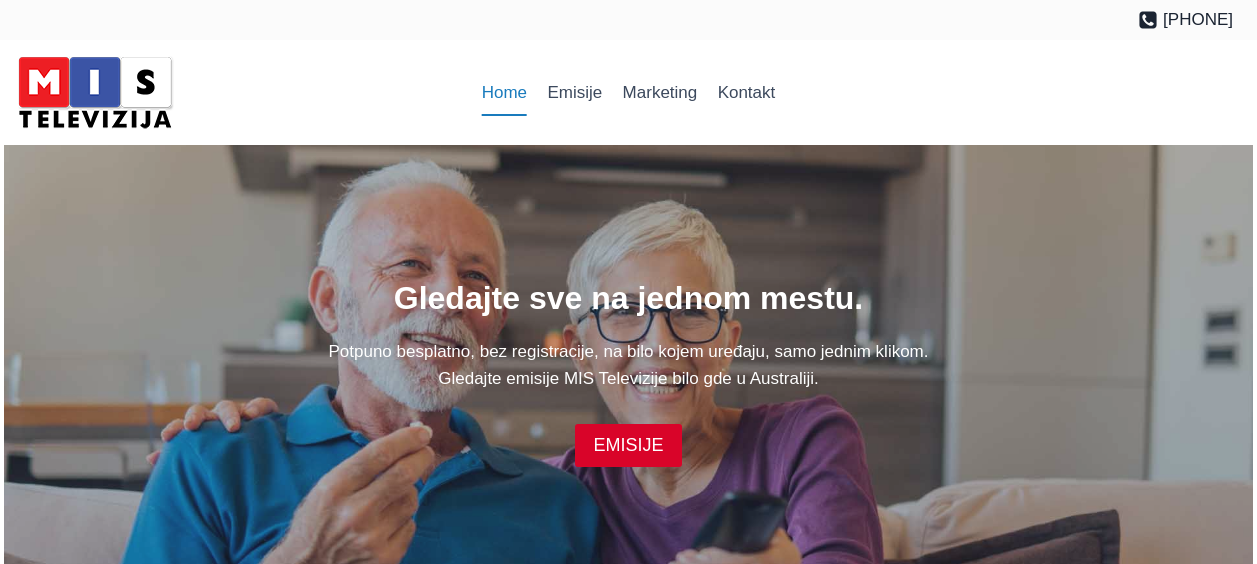 scroll, scrollTop: 0, scrollLeft: 0, axis: both 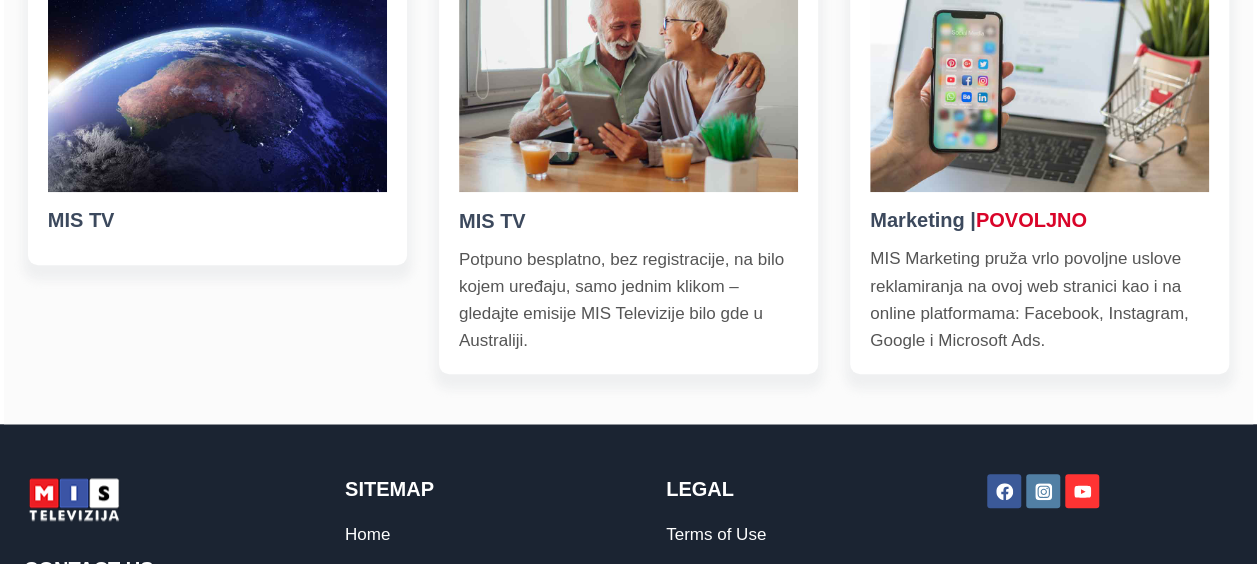 click on "Potpuno besplatno, bez registracije, na bilo kojem uređaju, samo jednim klikom – gledajte emisije MIS Televizije bilo gde u Australiji." at bounding box center (628, 300) 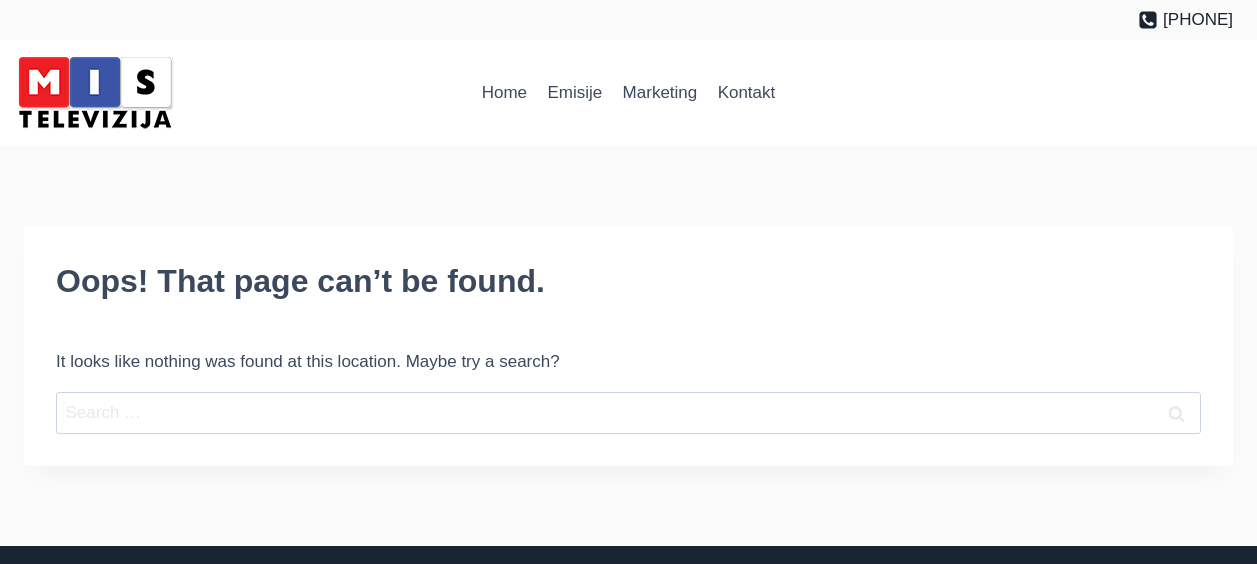 scroll, scrollTop: 0, scrollLeft: 0, axis: both 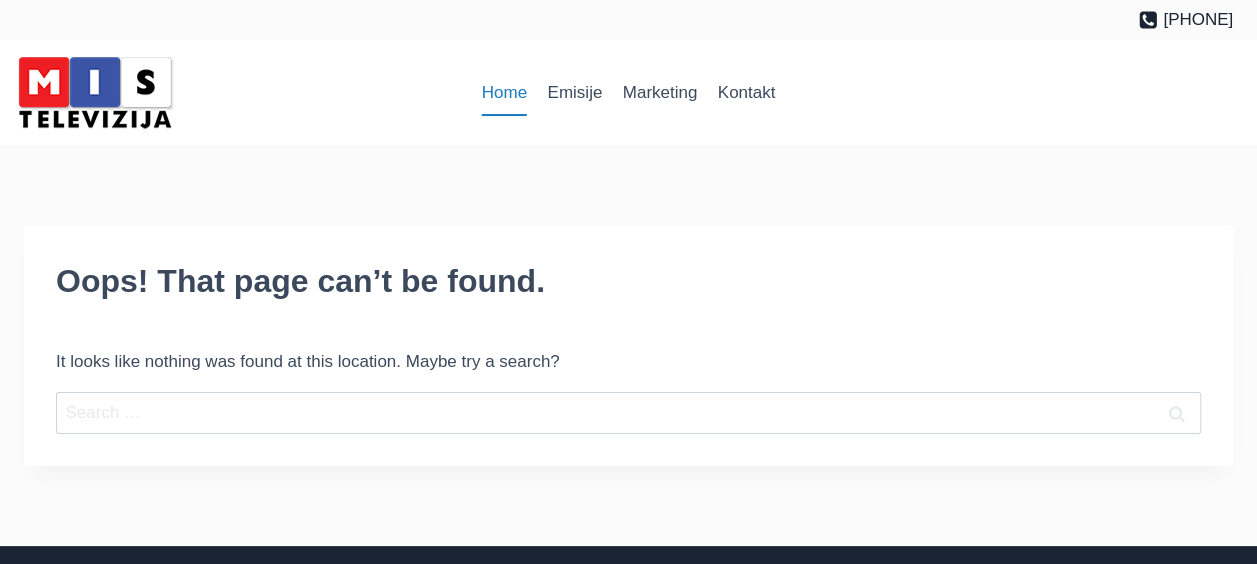 click on "Home" at bounding box center (505, 93) 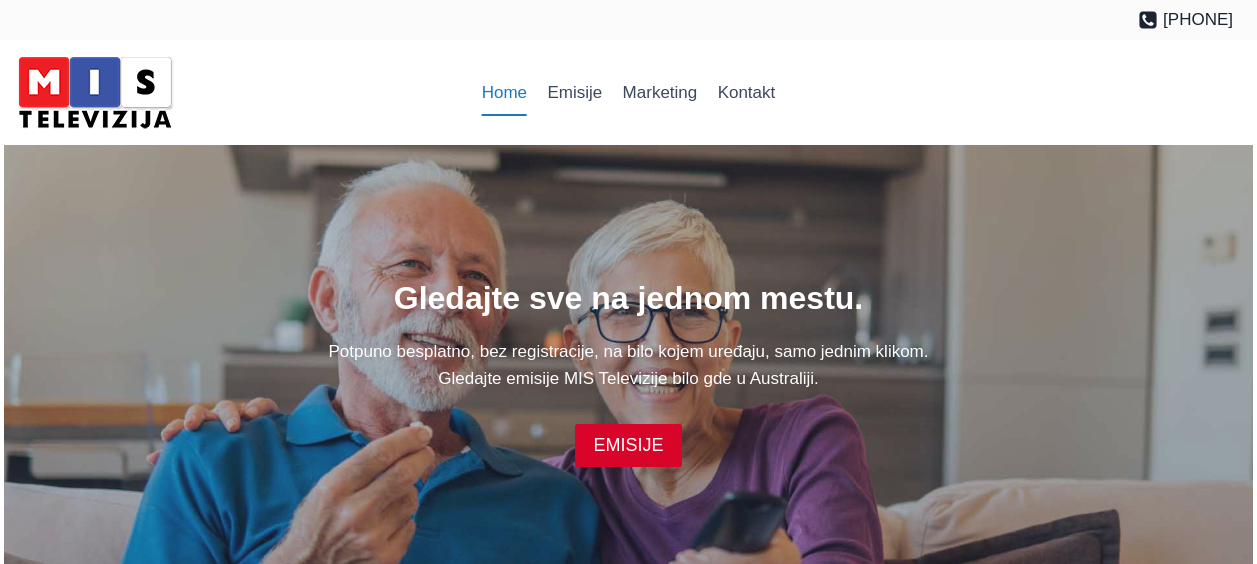 scroll, scrollTop: 0, scrollLeft: 0, axis: both 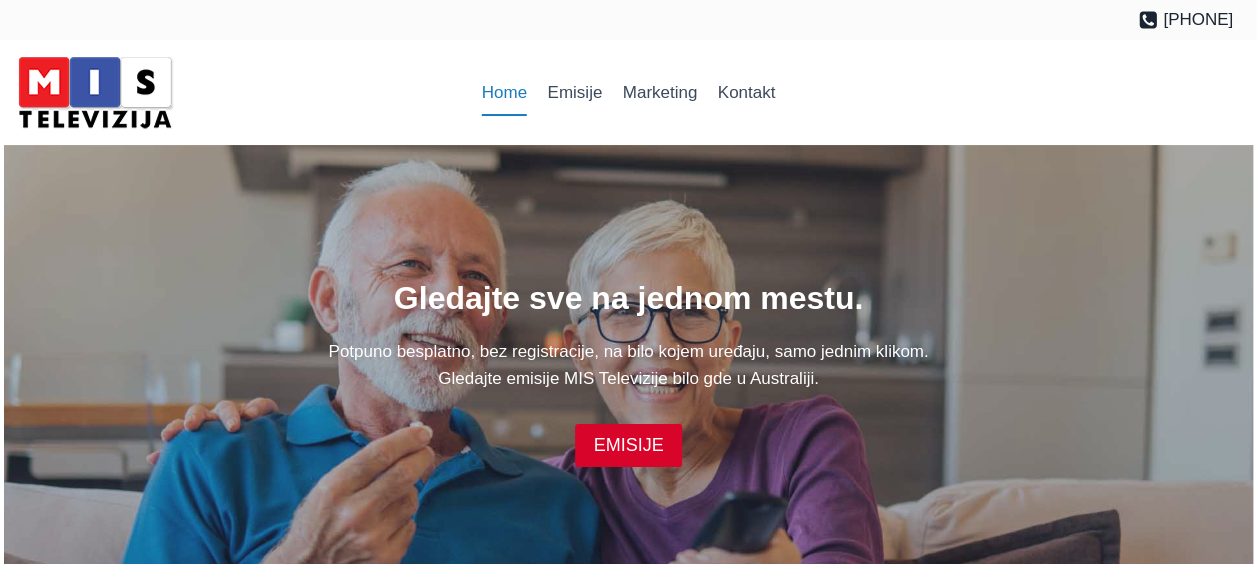 click on "Home" at bounding box center (505, 93) 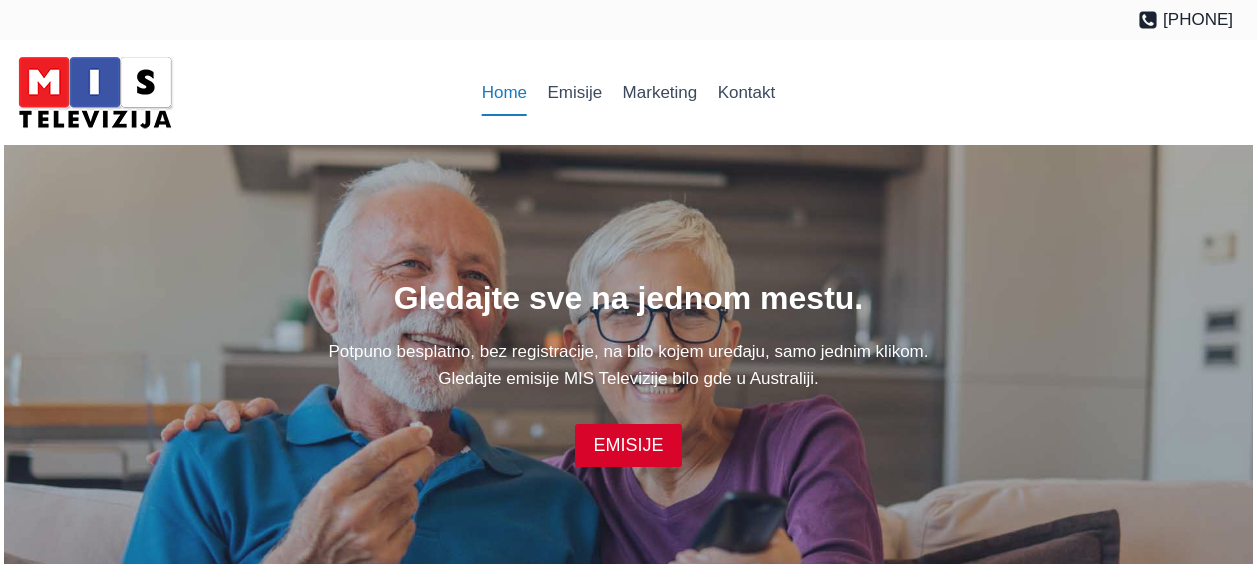 scroll, scrollTop: 0, scrollLeft: 0, axis: both 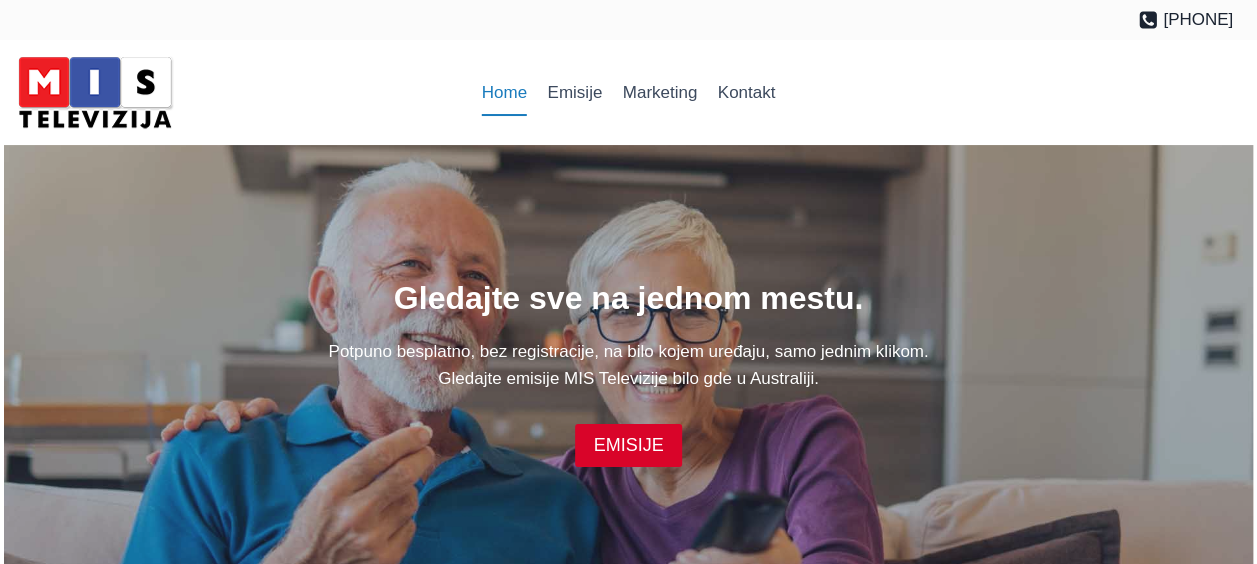 click at bounding box center (95, 92) 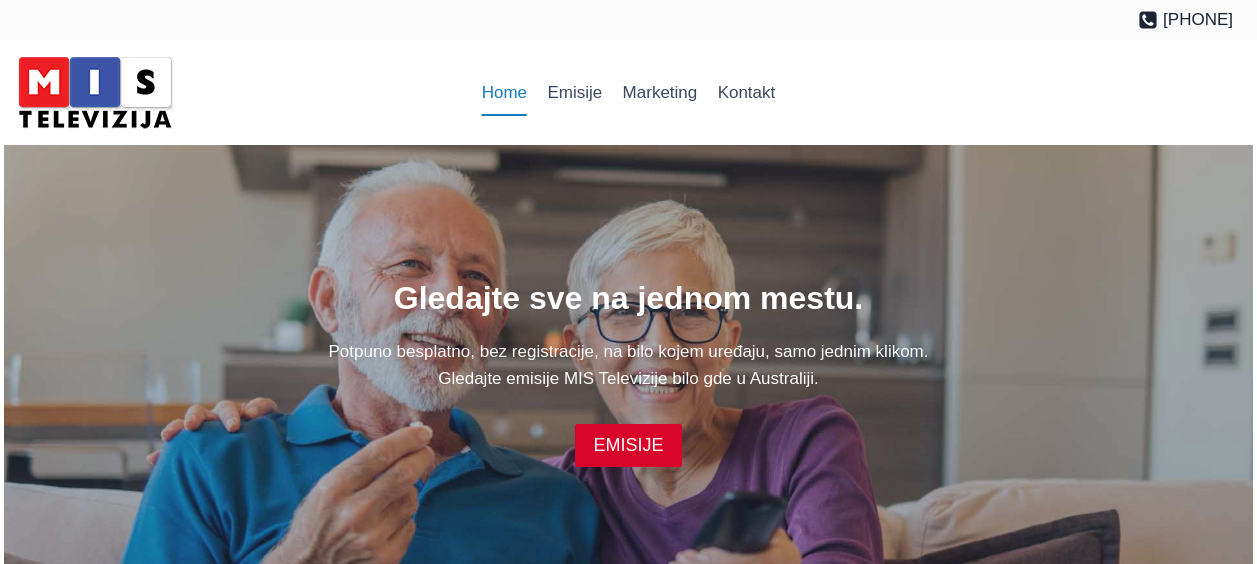 scroll, scrollTop: 0, scrollLeft: 0, axis: both 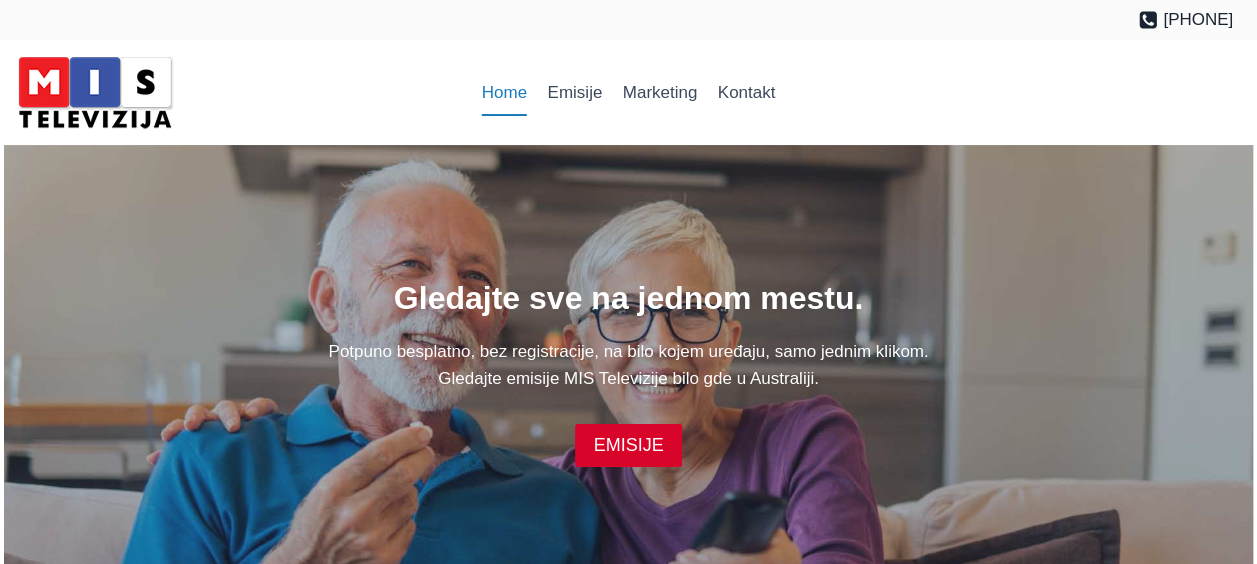 click at bounding box center [95, 92] 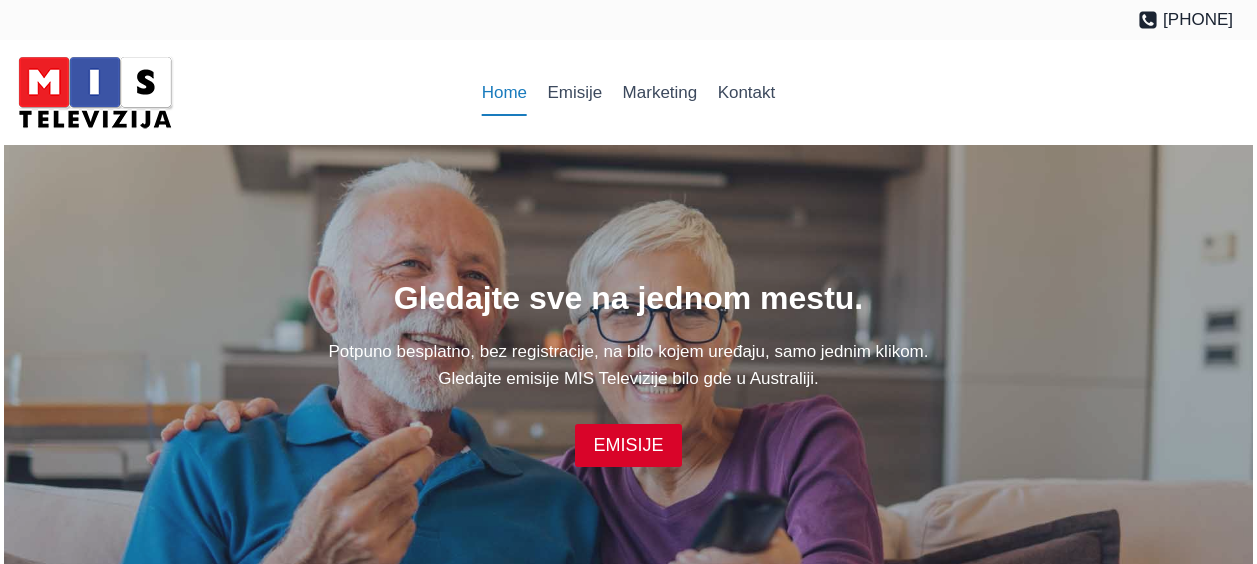 scroll, scrollTop: 0, scrollLeft: 0, axis: both 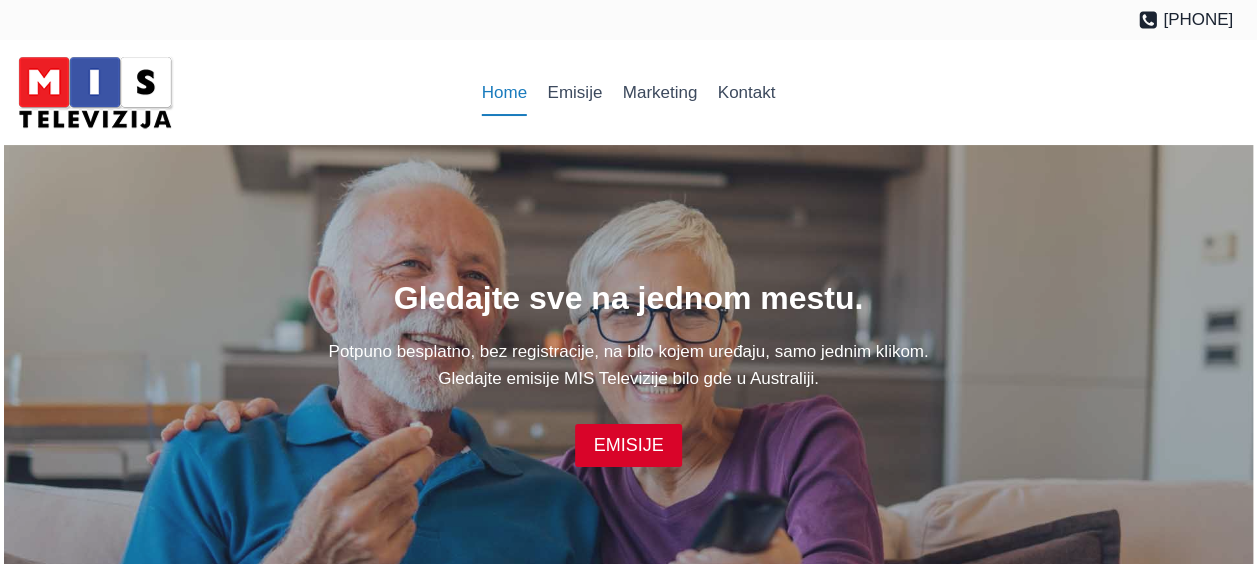 click at bounding box center (95, 92) 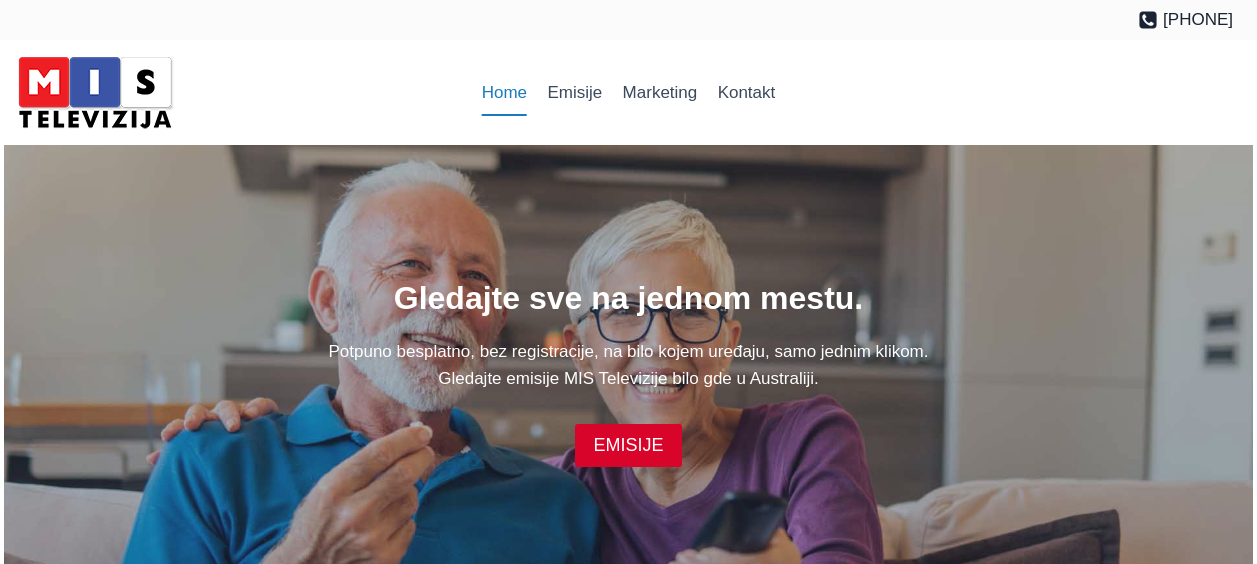scroll, scrollTop: 0, scrollLeft: 0, axis: both 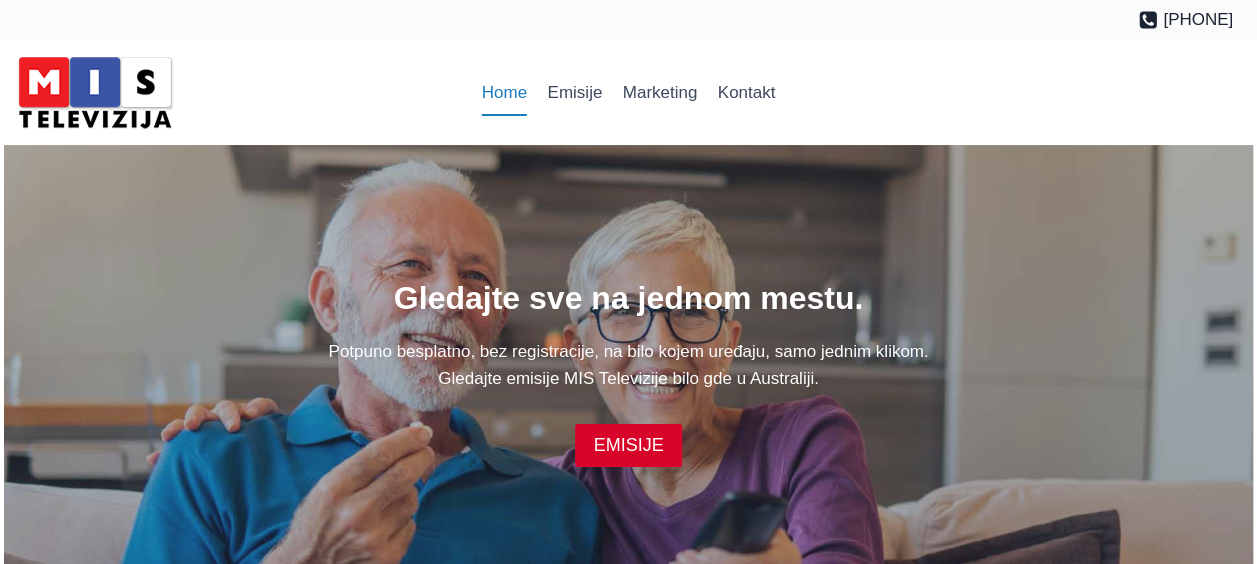 click at bounding box center (95, 92) 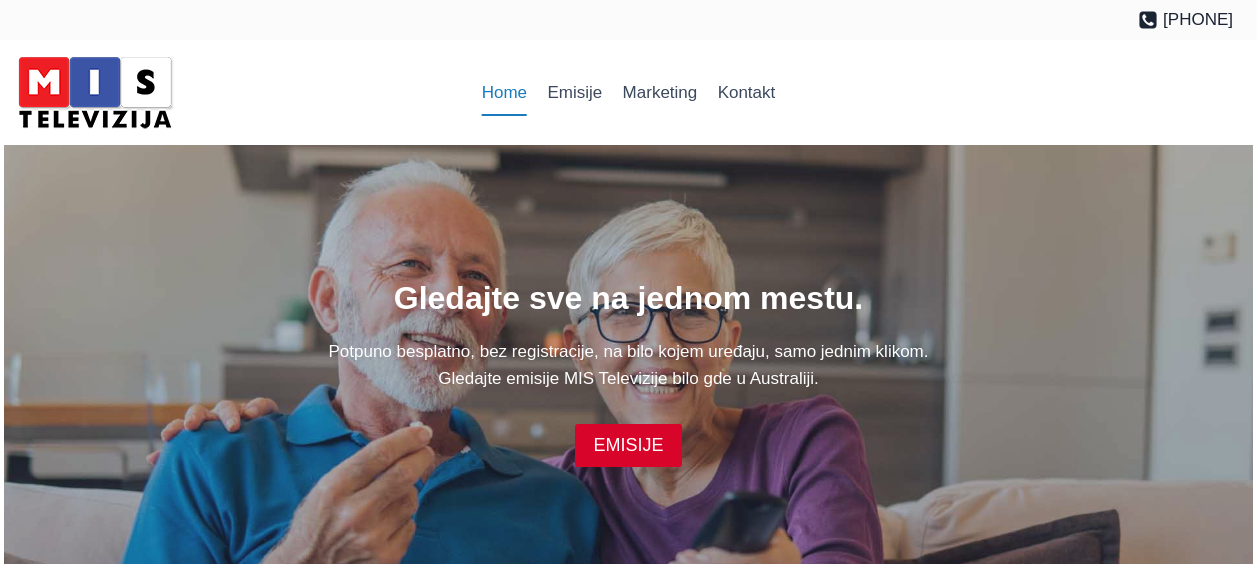 scroll, scrollTop: 0, scrollLeft: 0, axis: both 